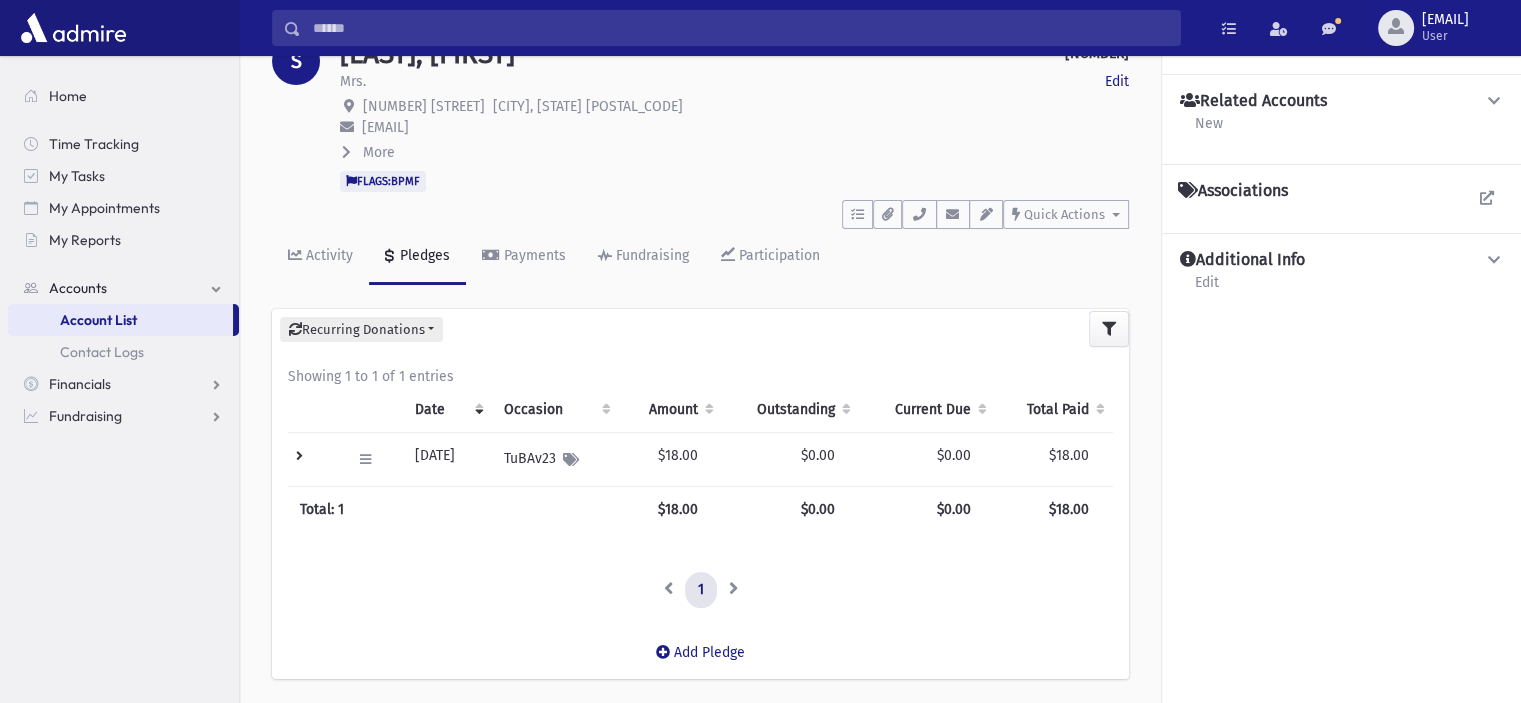 scroll, scrollTop: 49, scrollLeft: 0, axis: vertical 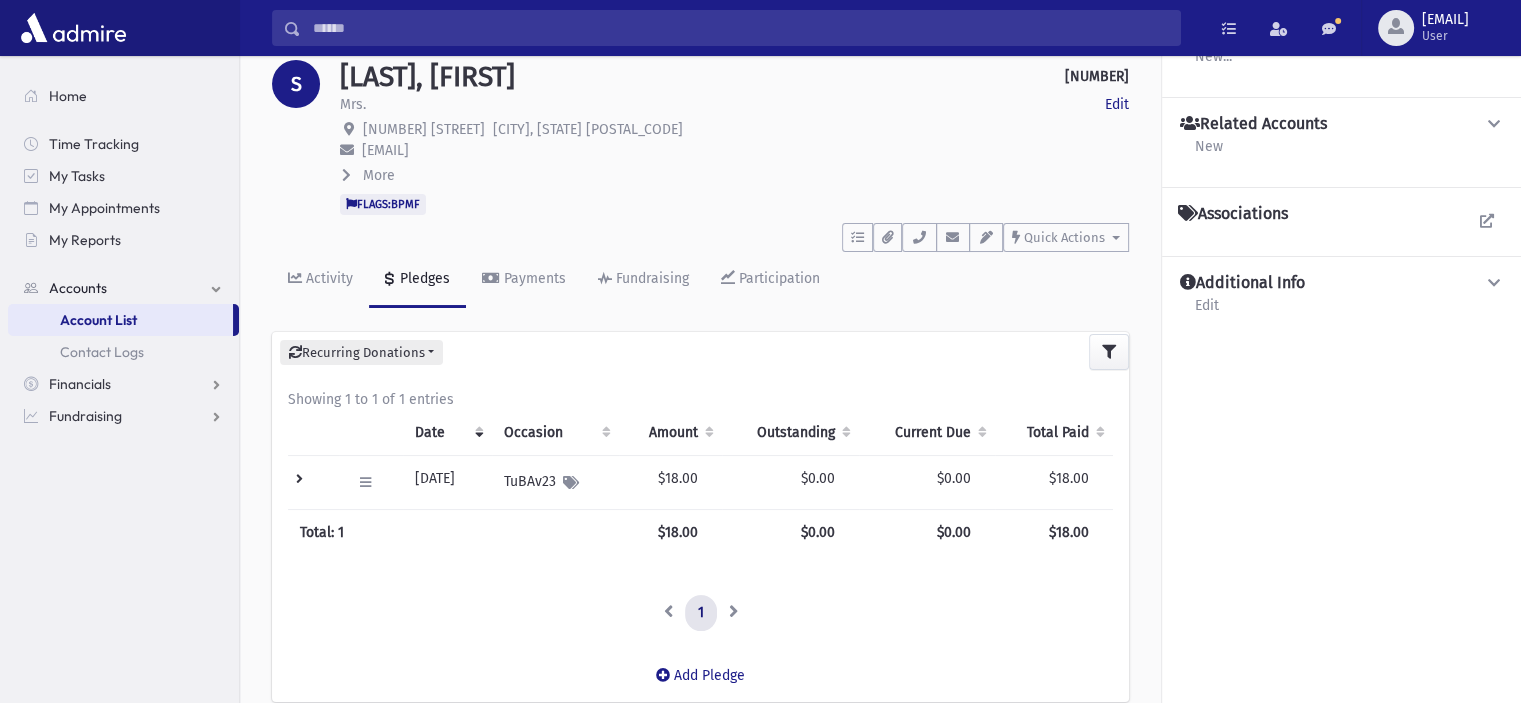 drag, startPoint x: 364, startPoint y: 148, endPoint x: 689, endPoint y: 150, distance: 325.00616 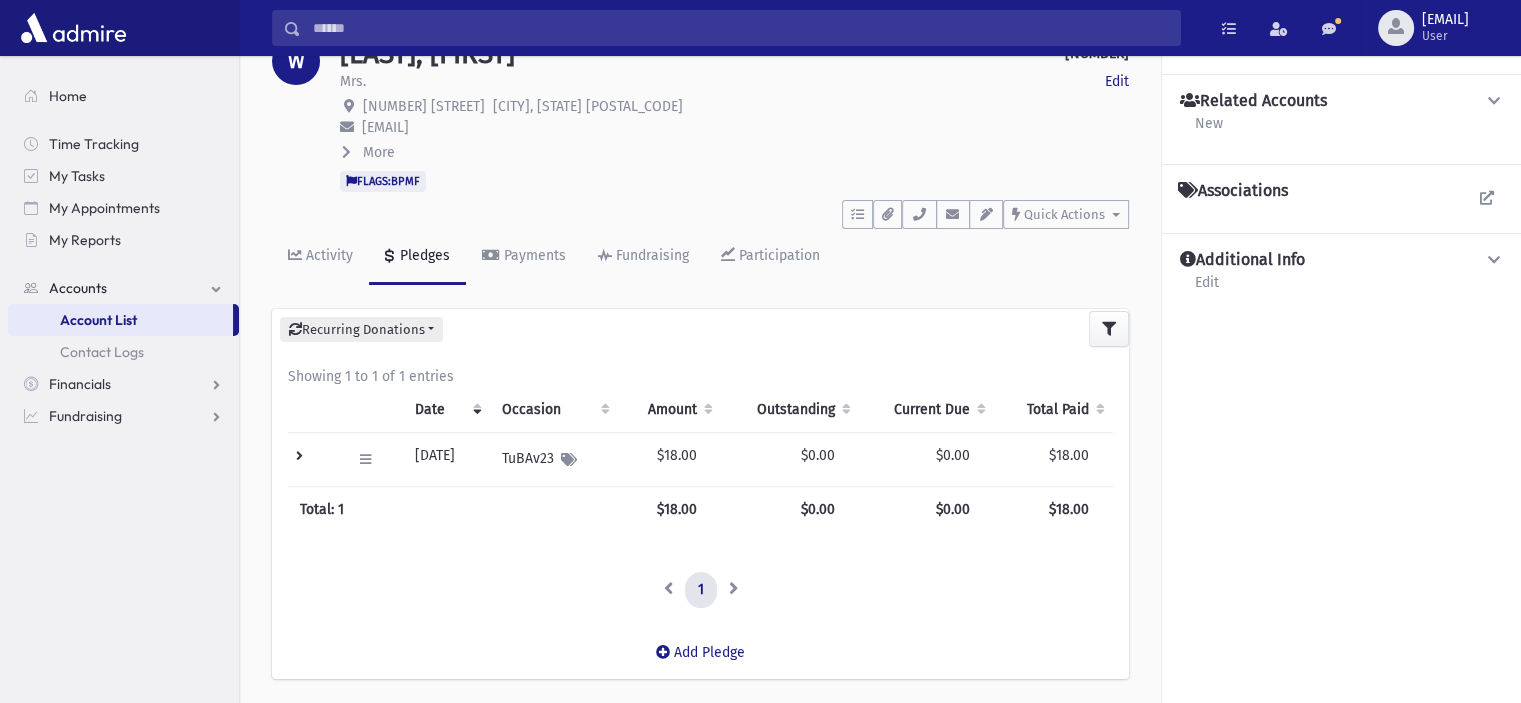 scroll, scrollTop: 74, scrollLeft: 0, axis: vertical 